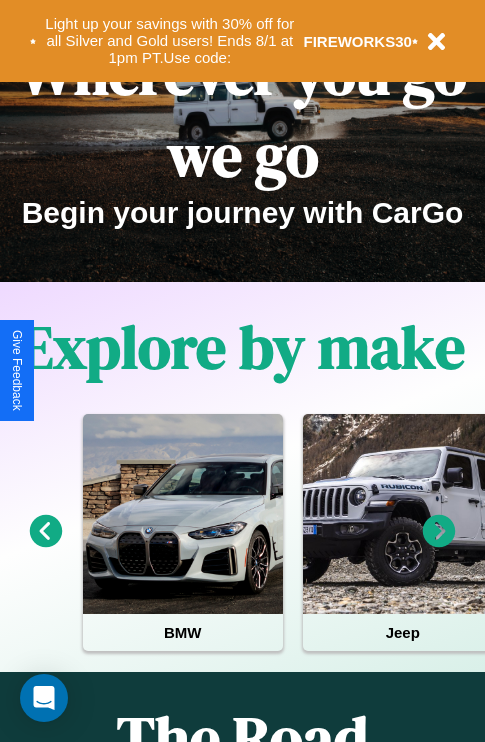 scroll, scrollTop: 308, scrollLeft: 0, axis: vertical 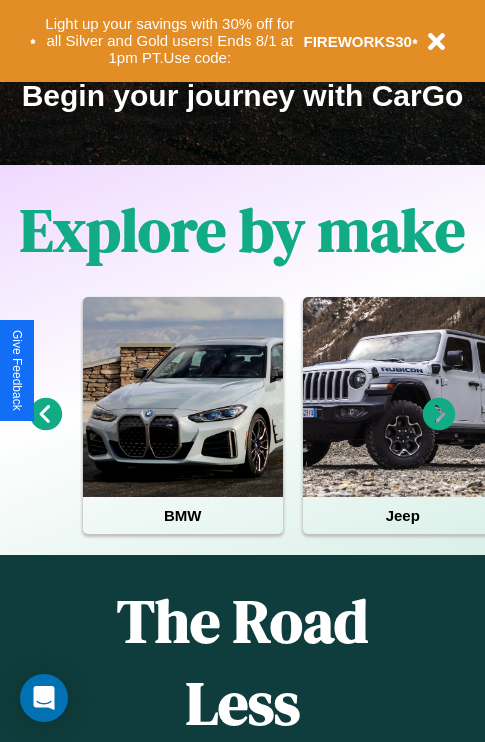 click 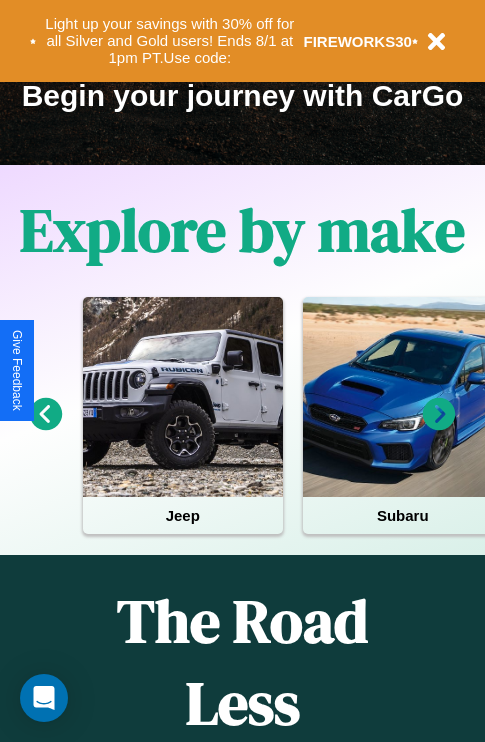 click 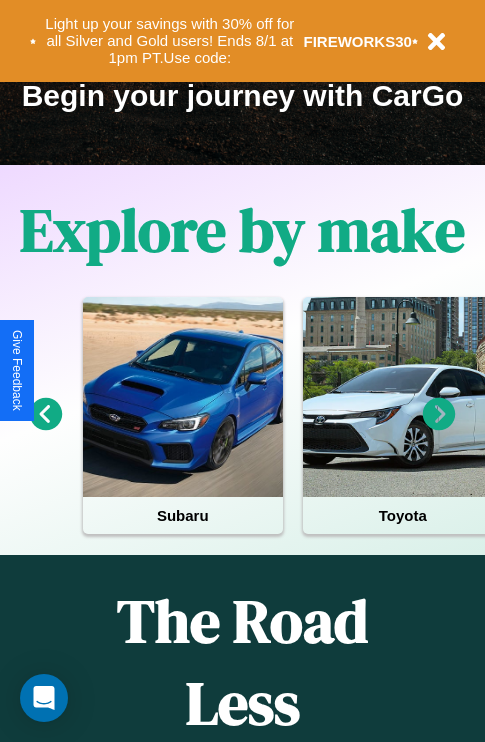 click 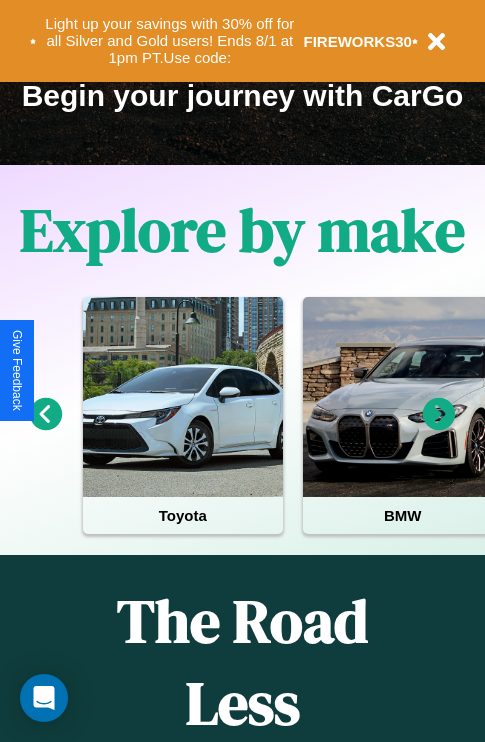 click 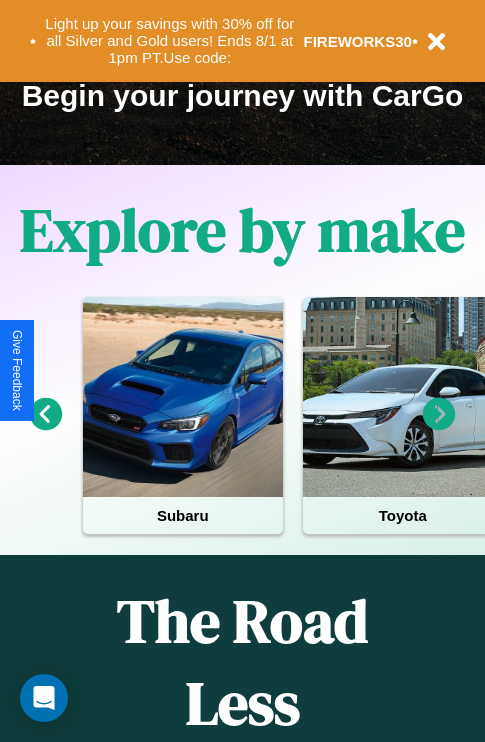 click 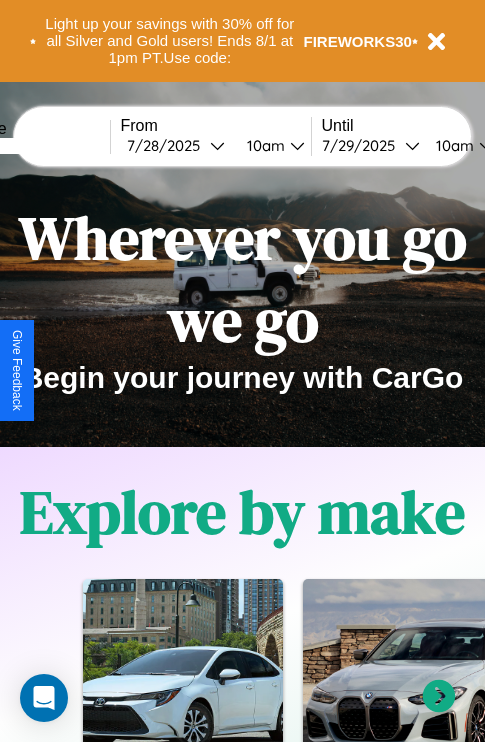 scroll, scrollTop: 0, scrollLeft: 0, axis: both 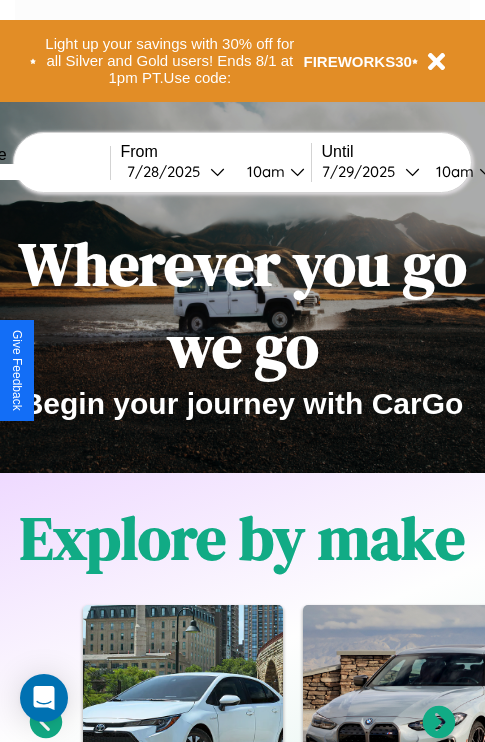 click at bounding box center (35, 172) 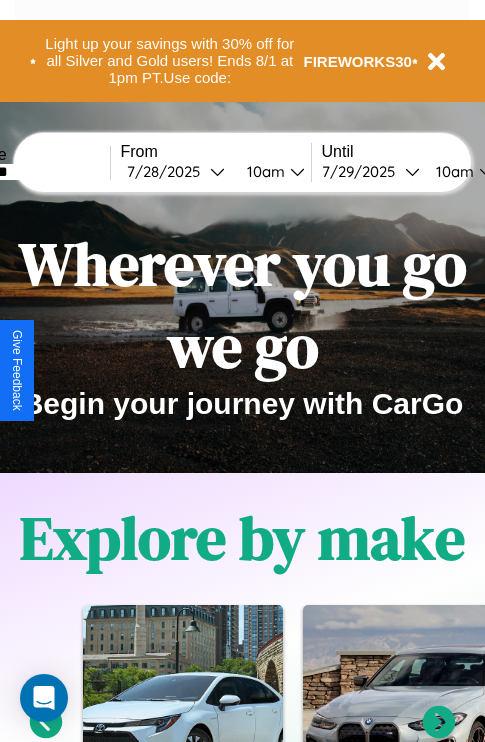 type on "********" 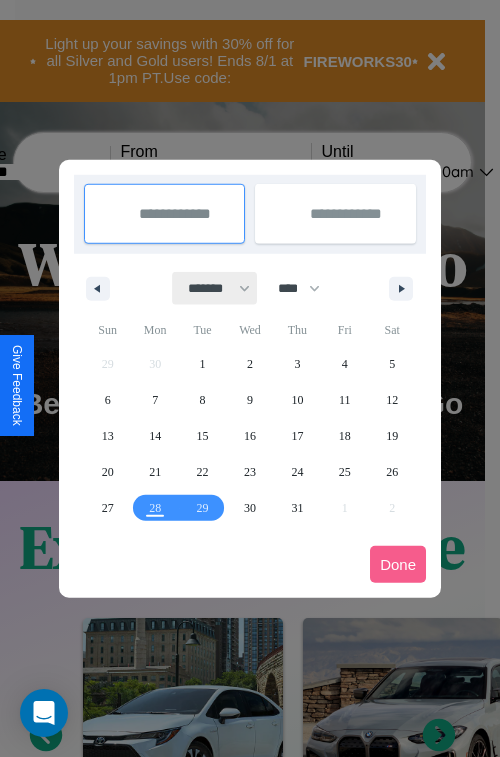 click on "******* ******** ***** ***** *** **** **** ****** ********* ******* ******** ********" at bounding box center [215, 288] 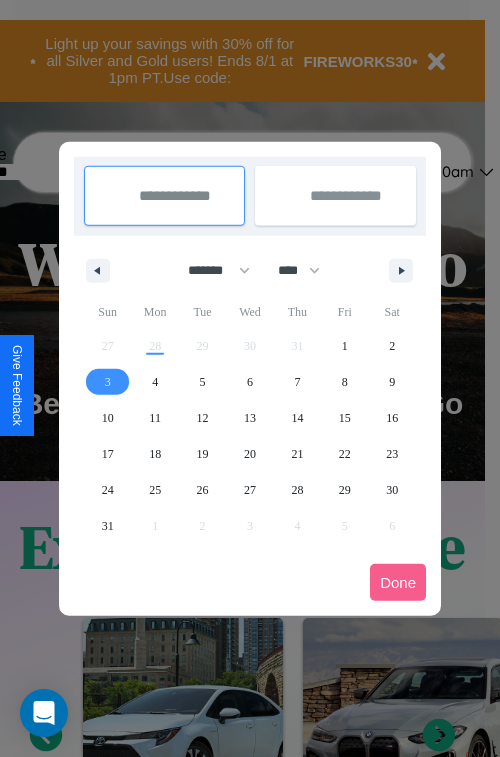 click on "3" at bounding box center (108, 382) 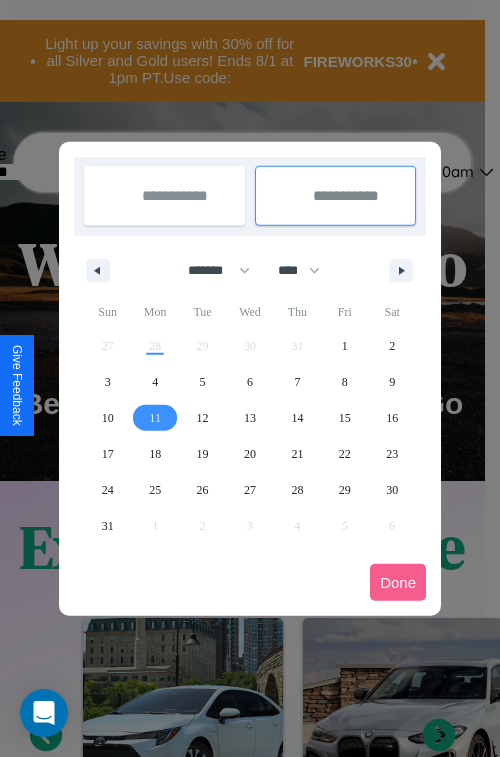 click on "11" at bounding box center (155, 418) 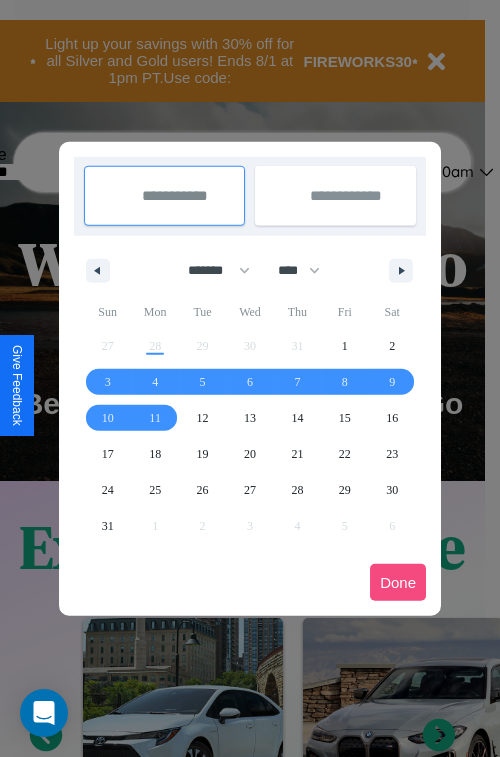 click on "Done" at bounding box center (398, 582) 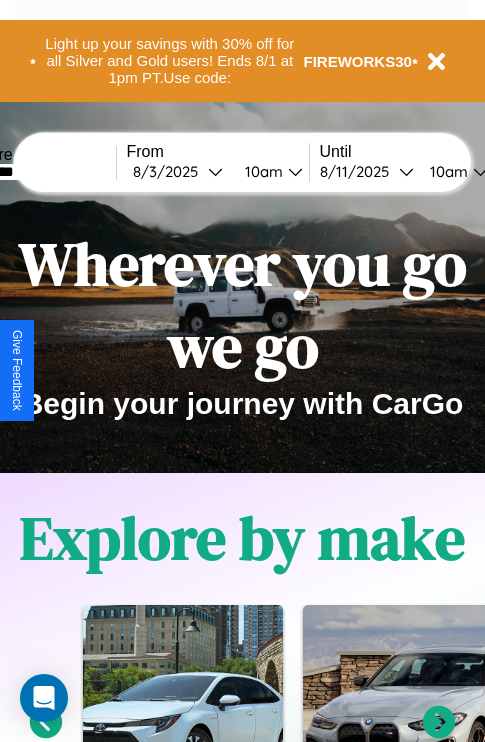 scroll, scrollTop: 0, scrollLeft: 70, axis: horizontal 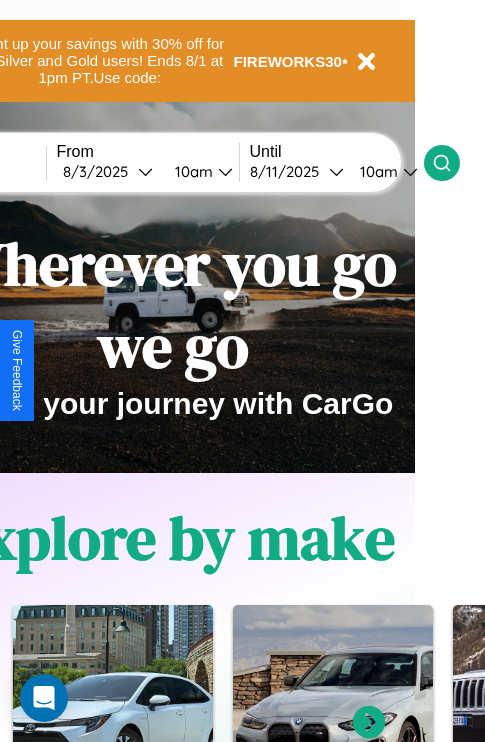 click 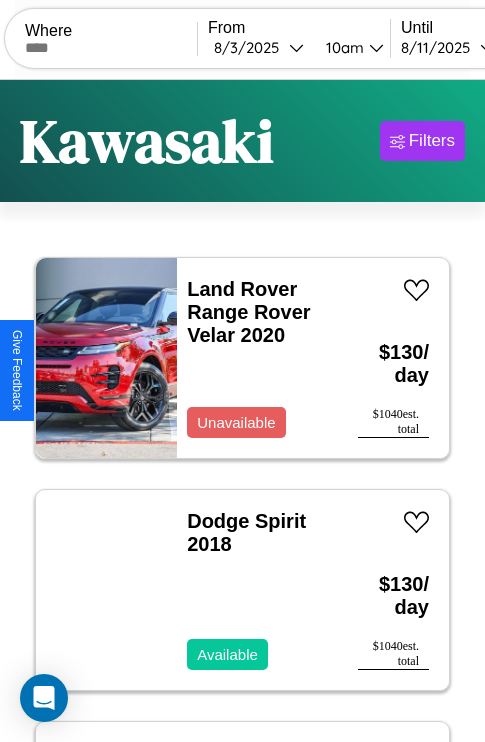 scroll, scrollTop: 94, scrollLeft: 0, axis: vertical 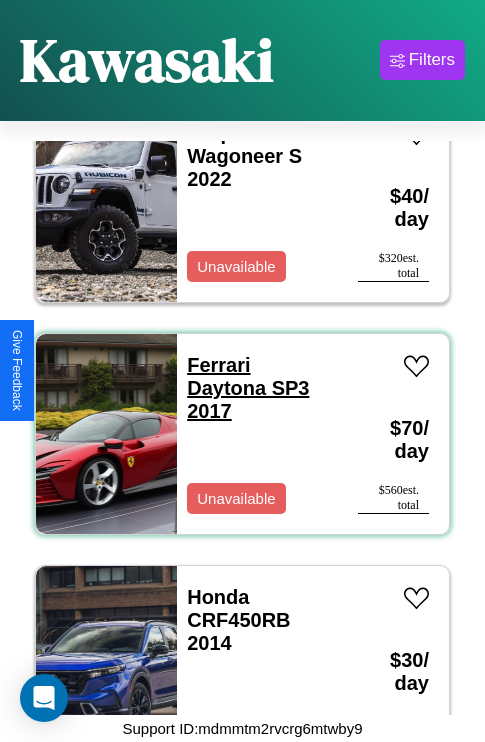 click on "Ferrari   Daytona SP3   2017" at bounding box center [248, 388] 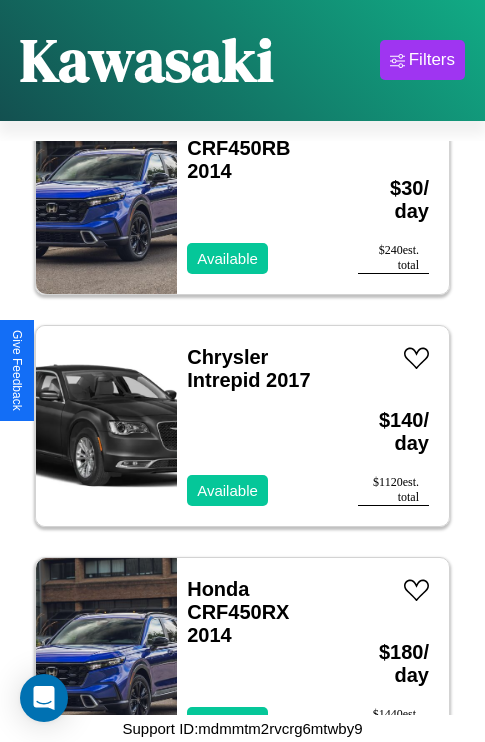 scroll, scrollTop: 1699, scrollLeft: 0, axis: vertical 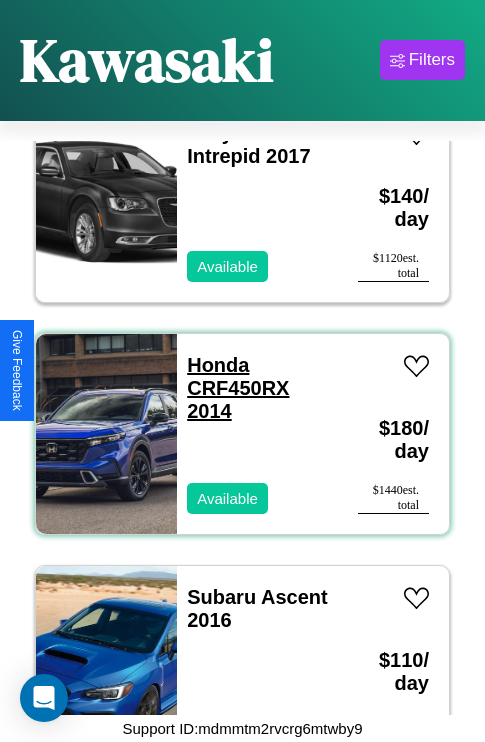 click on "Honda   CRF450RX   2014" at bounding box center [238, 388] 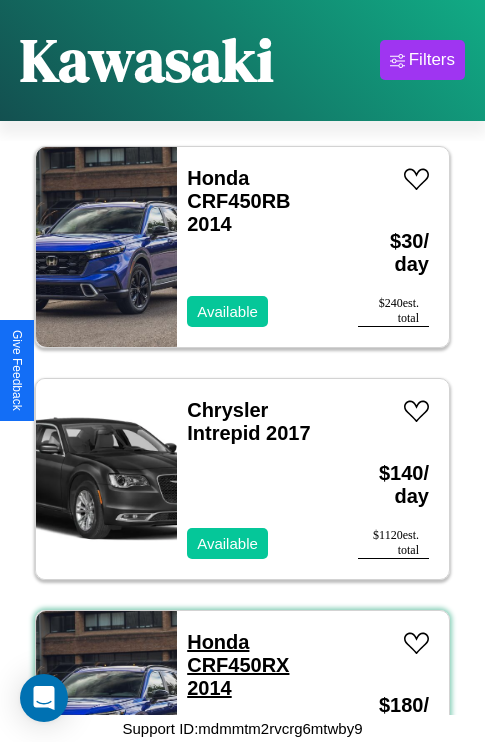 scroll, scrollTop: 1235, scrollLeft: 0, axis: vertical 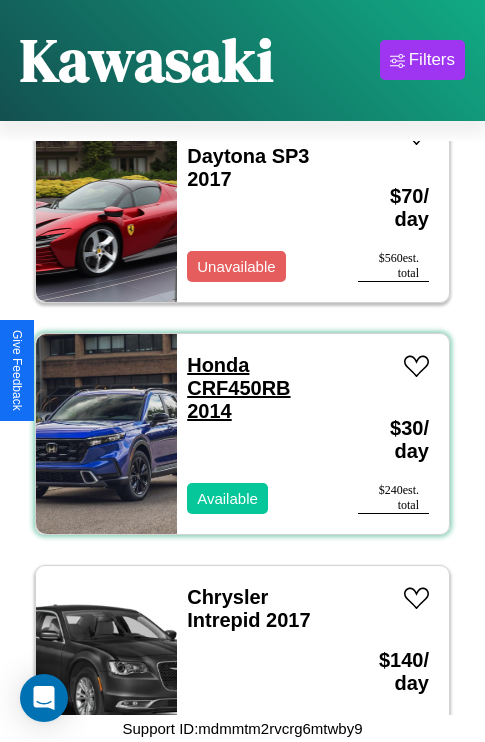 click on "Honda   CRF450RB   2014" at bounding box center [238, 388] 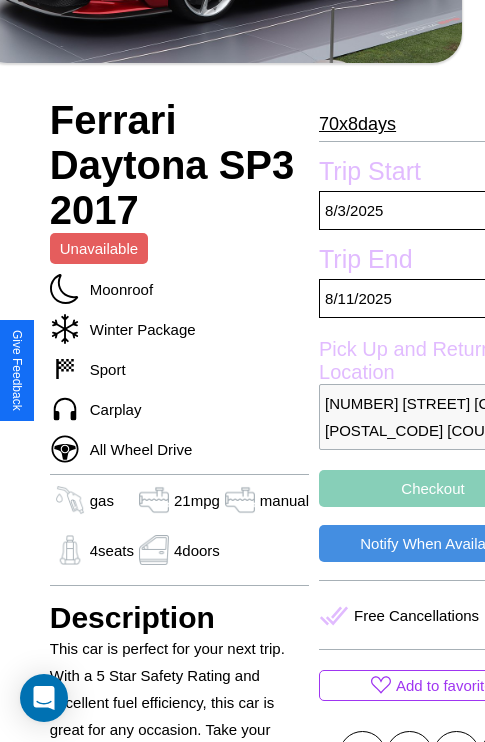 scroll, scrollTop: 724, scrollLeft: 48, axis: both 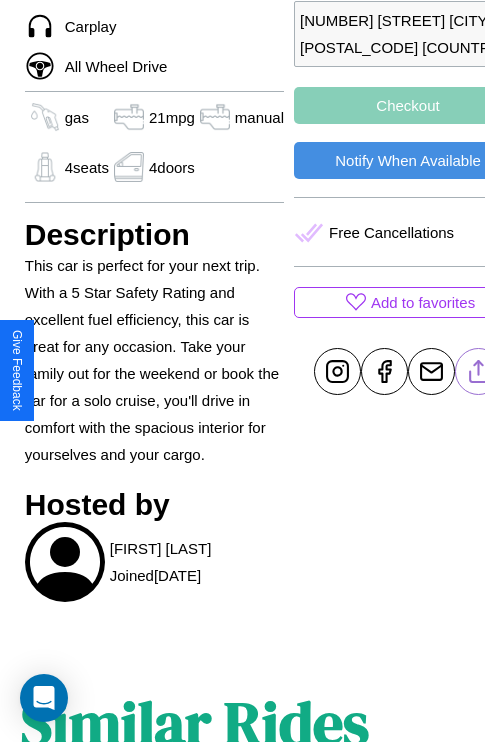 click 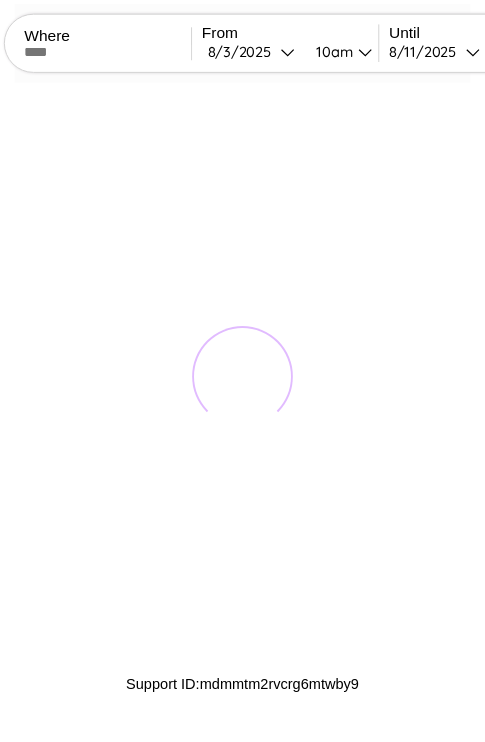 scroll, scrollTop: 0, scrollLeft: 0, axis: both 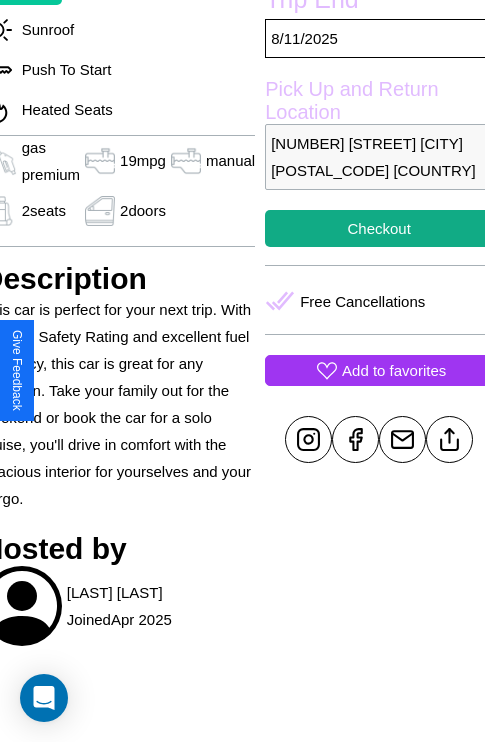 click on "Add to favorites" at bounding box center (394, 370) 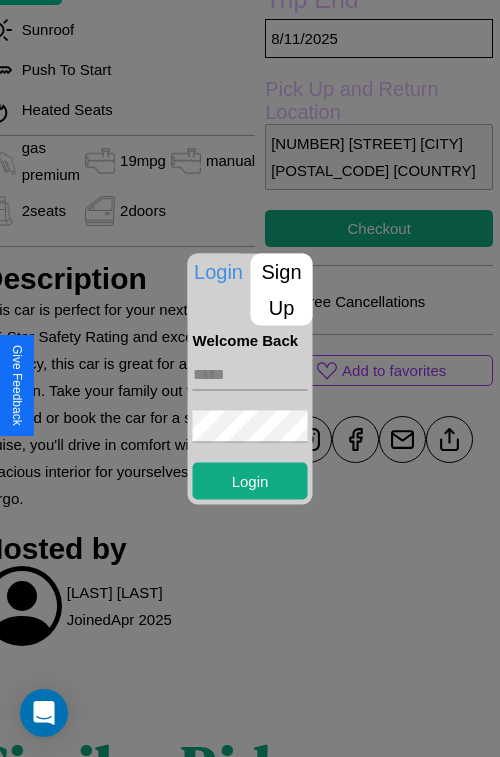 click on "Sign Up" at bounding box center (282, 289) 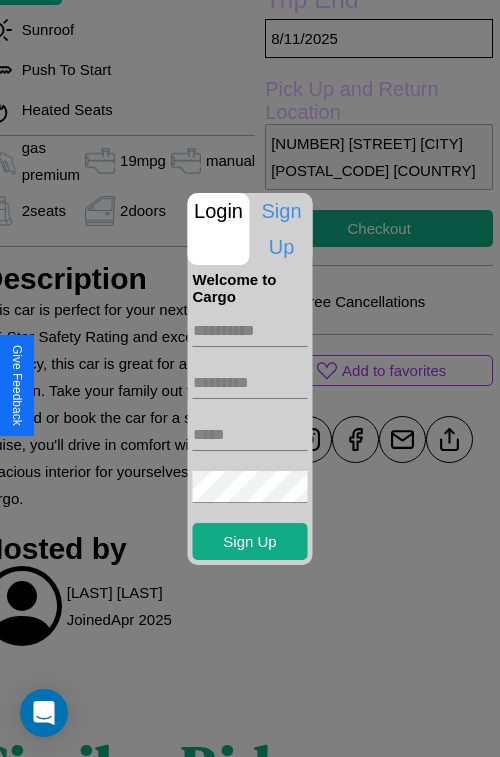 click at bounding box center (250, 331) 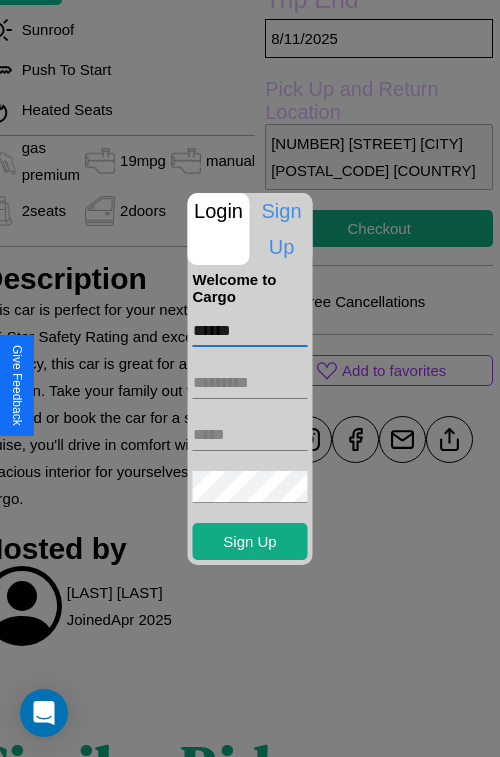 type on "******" 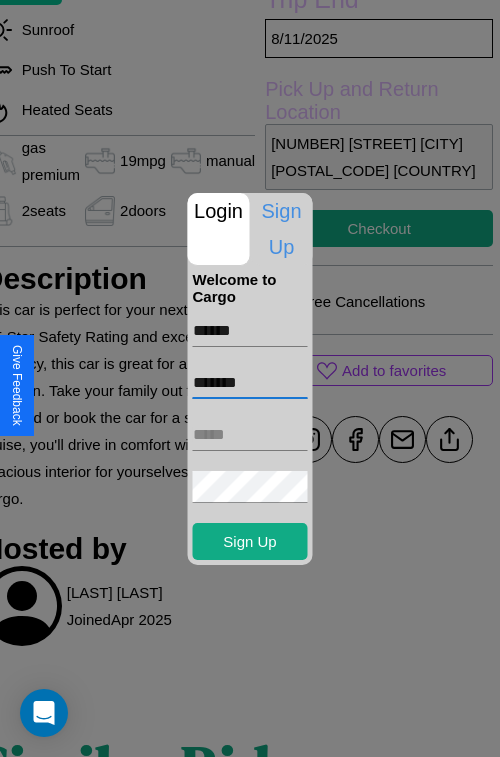 type on "*******" 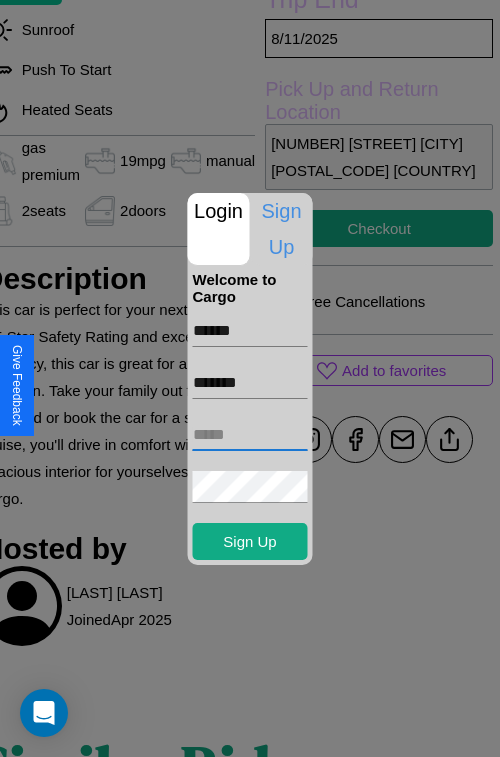 click at bounding box center (250, 435) 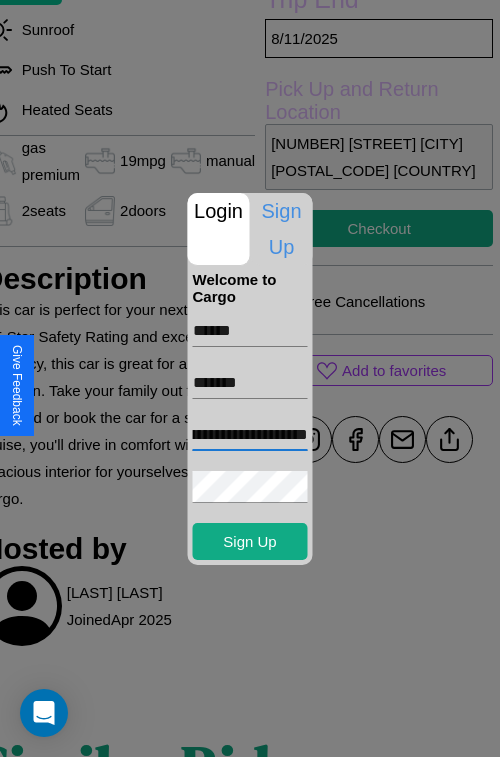 scroll, scrollTop: 0, scrollLeft: 89, axis: horizontal 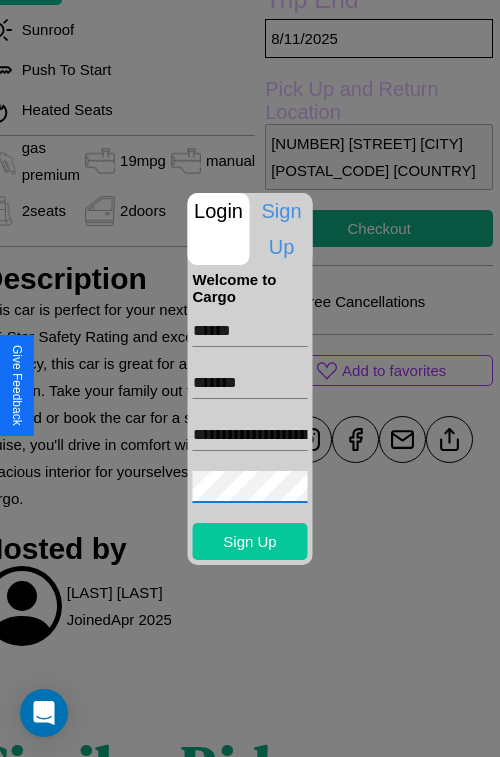 click on "Sign Up" at bounding box center [250, 541] 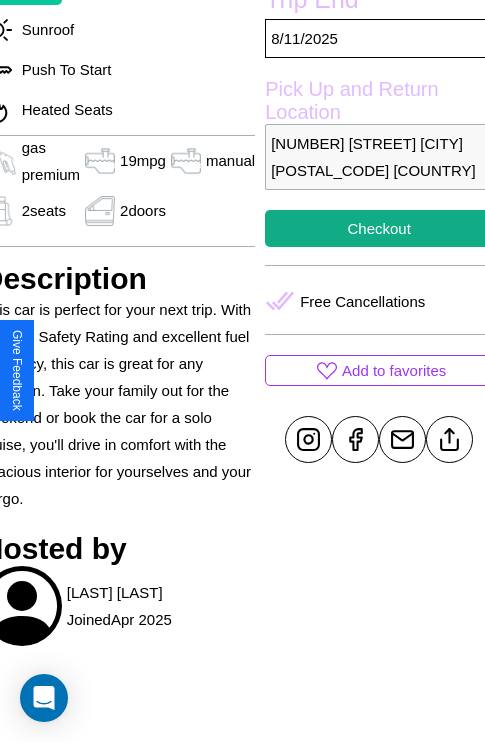 scroll, scrollTop: 498, scrollLeft: 91, axis: both 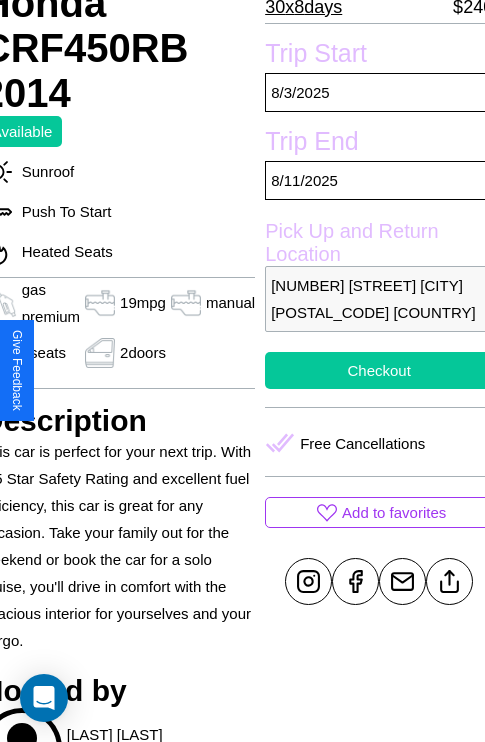 click on "Checkout" at bounding box center (379, 370) 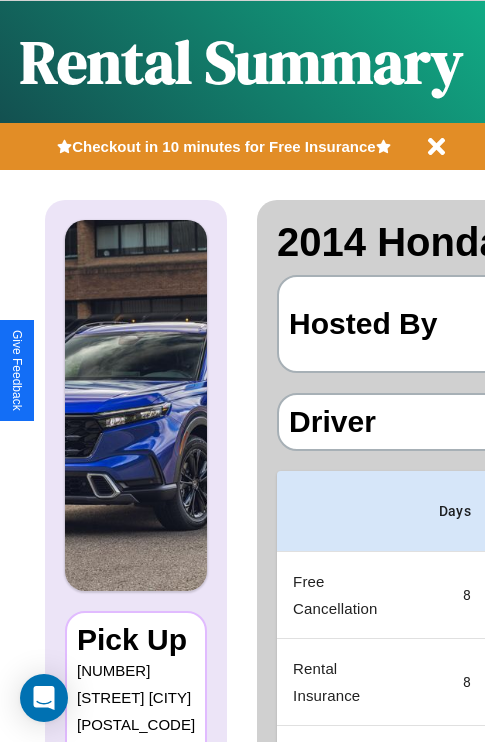 scroll, scrollTop: 0, scrollLeft: 378, axis: horizontal 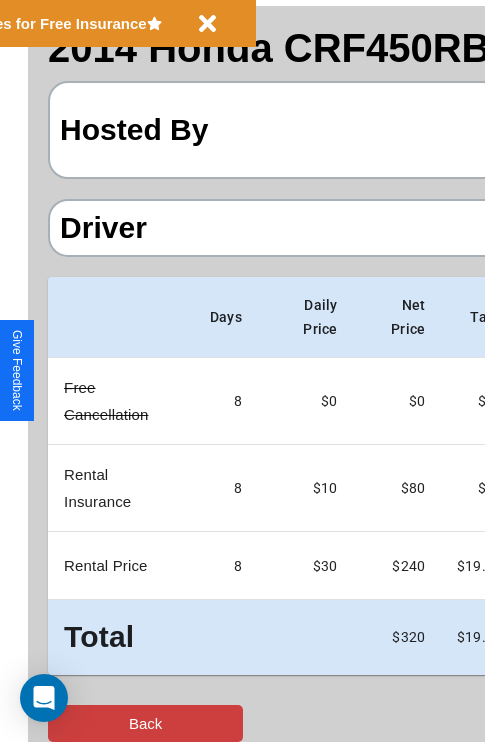 click on "Back" at bounding box center [145, 723] 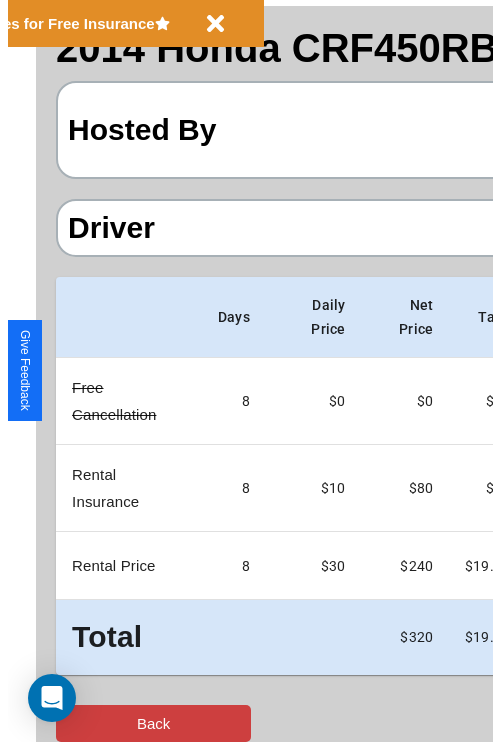 scroll, scrollTop: 0, scrollLeft: 0, axis: both 